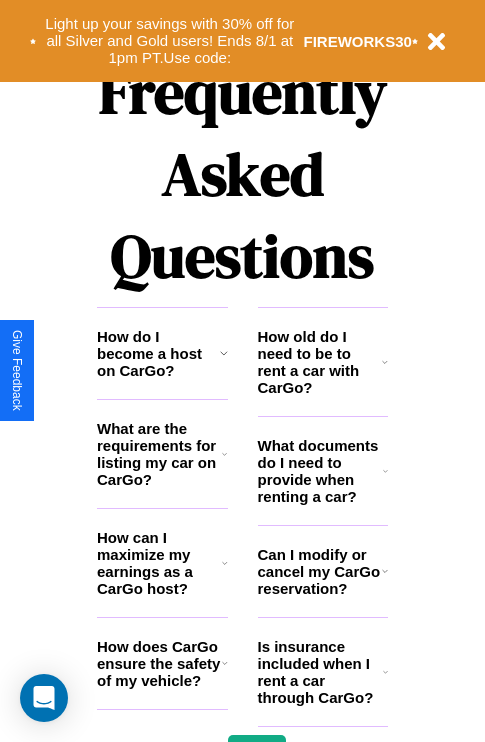 scroll, scrollTop: 2423, scrollLeft: 0, axis: vertical 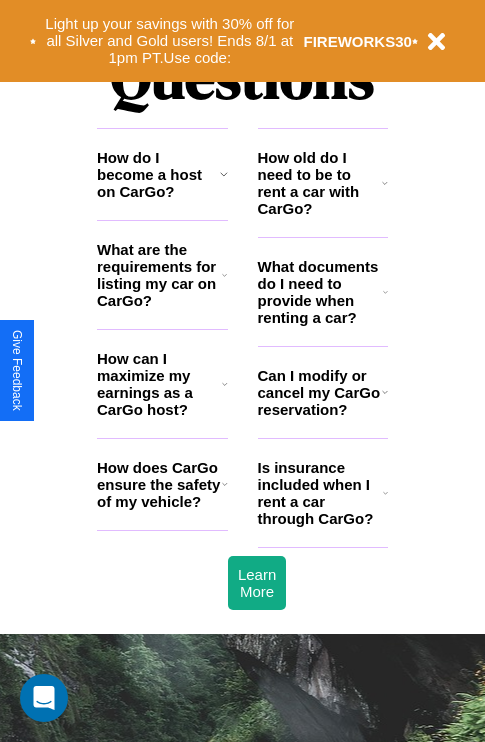 click on "What documents do I need to provide when renting a car?" at bounding box center (321, 292) 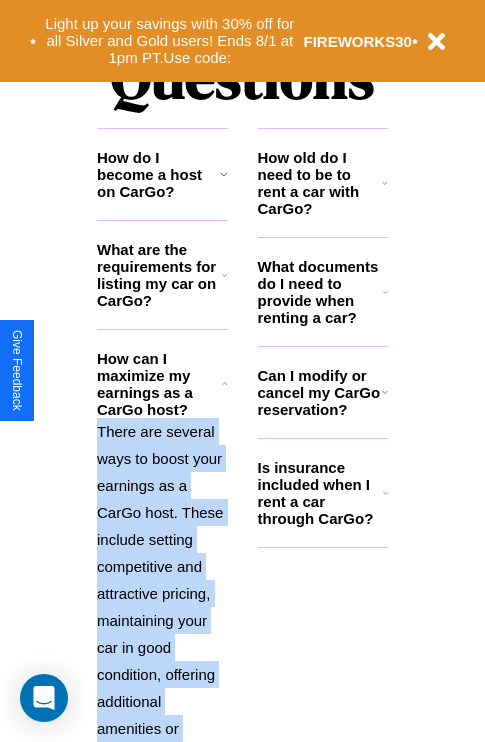 click 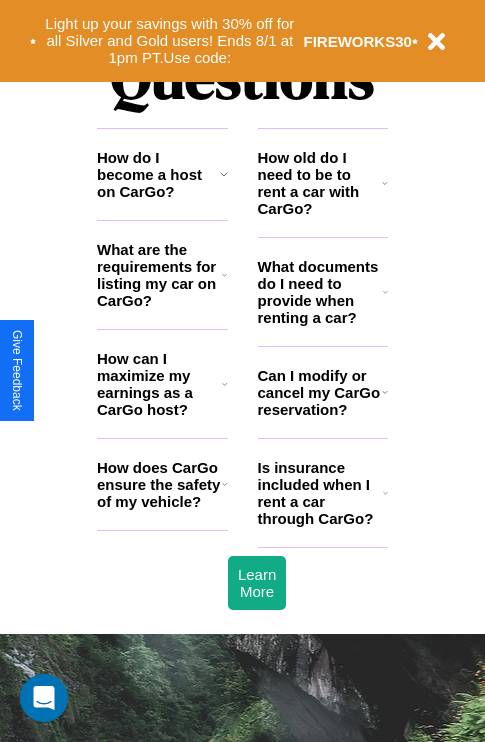 click on "How can I maximize my earnings as a CarGo host?" at bounding box center (159, 384) 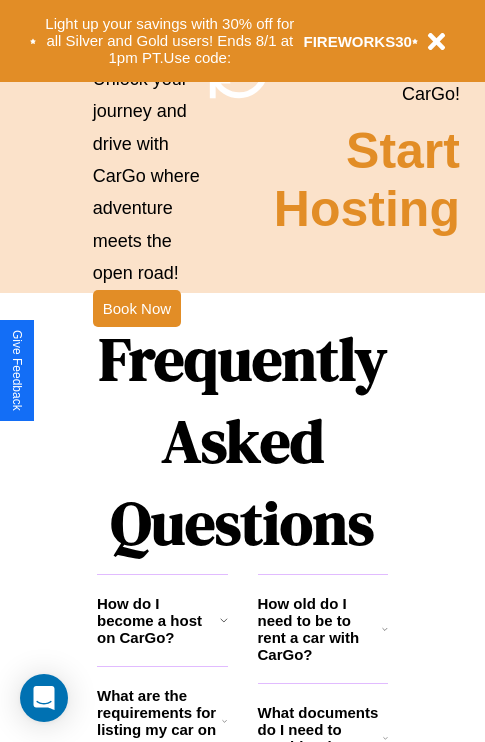scroll, scrollTop: 1947, scrollLeft: 0, axis: vertical 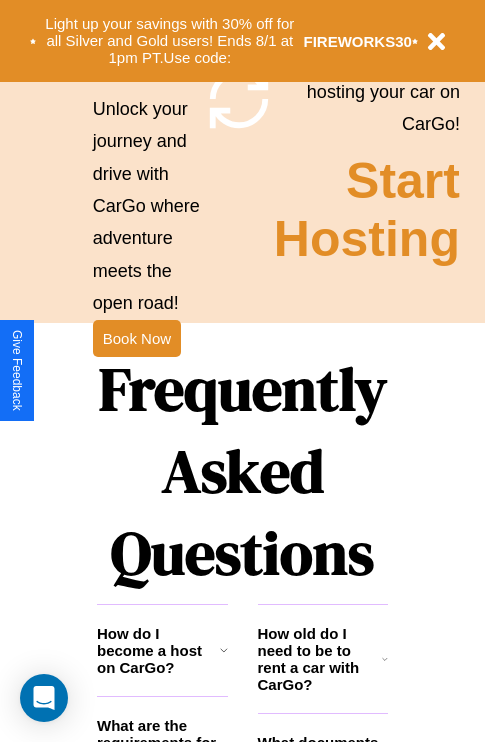 click on "Frequently Asked Questions" at bounding box center (242, 471) 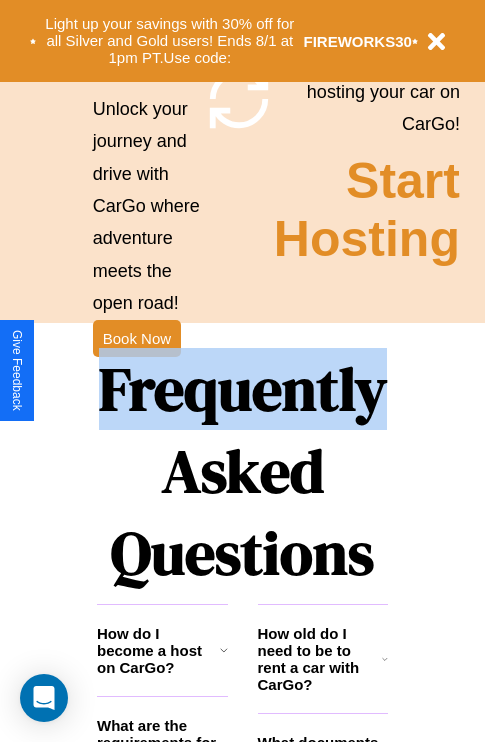 scroll, scrollTop: 0, scrollLeft: 0, axis: both 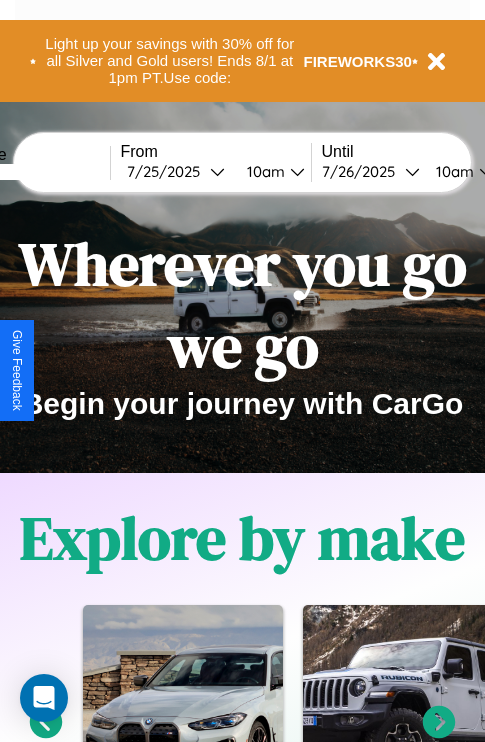 click at bounding box center (35, 172) 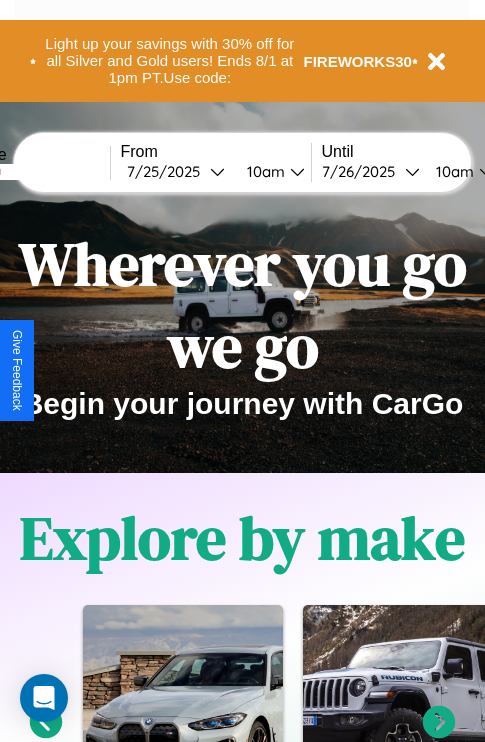 type on "*******" 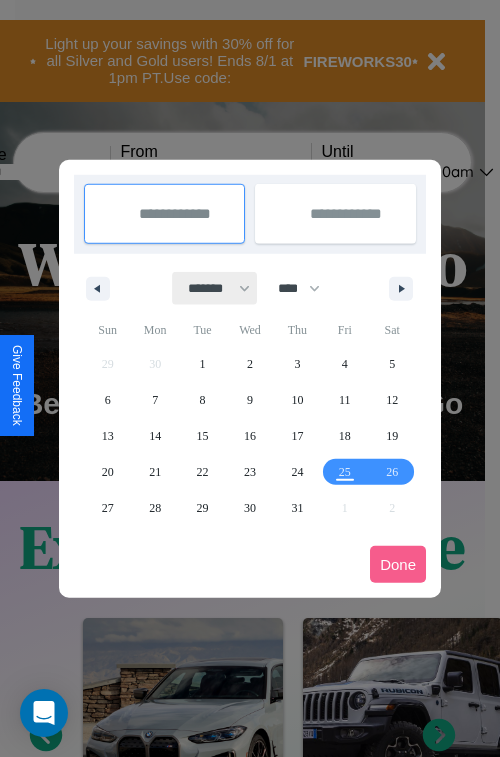 click on "******* ******** ***** ***** *** **** **** ****** ********* ******* ******** ********" at bounding box center [215, 288] 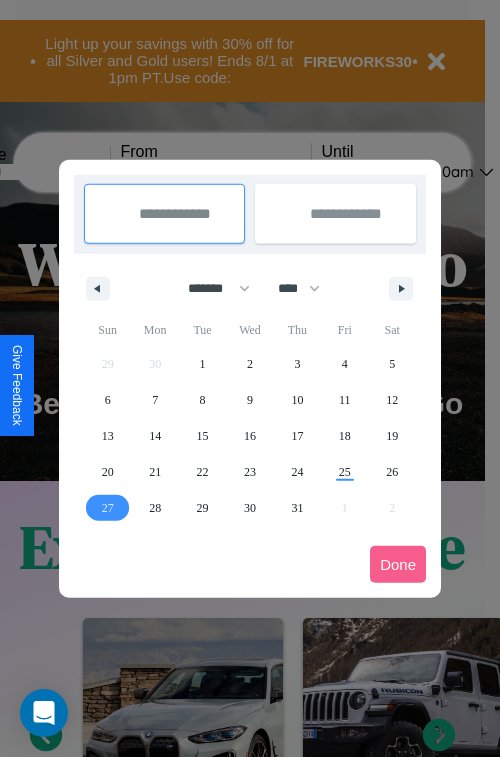 click on "27" at bounding box center (108, 508) 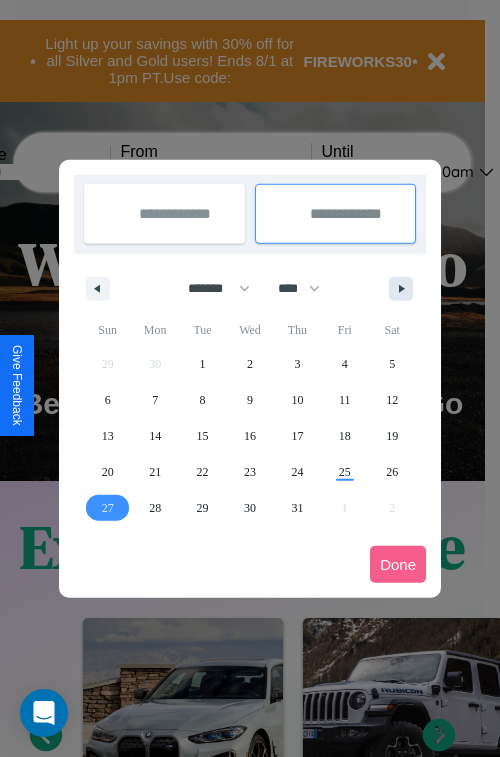 click at bounding box center (405, 289) 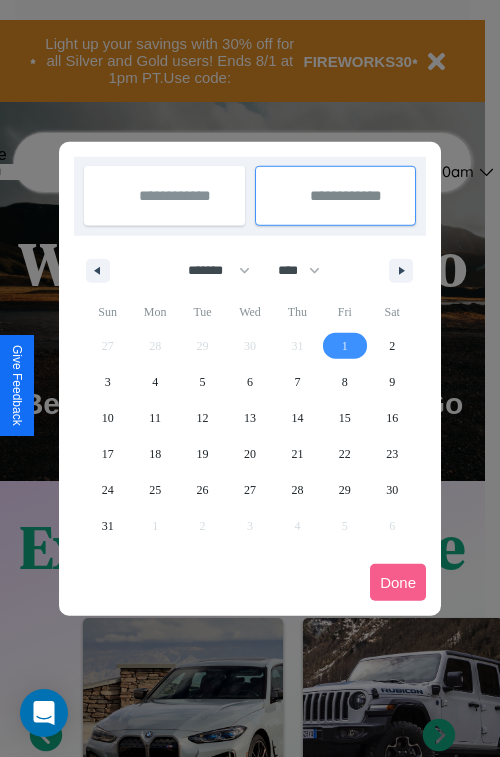 click on "1" at bounding box center (345, 346) 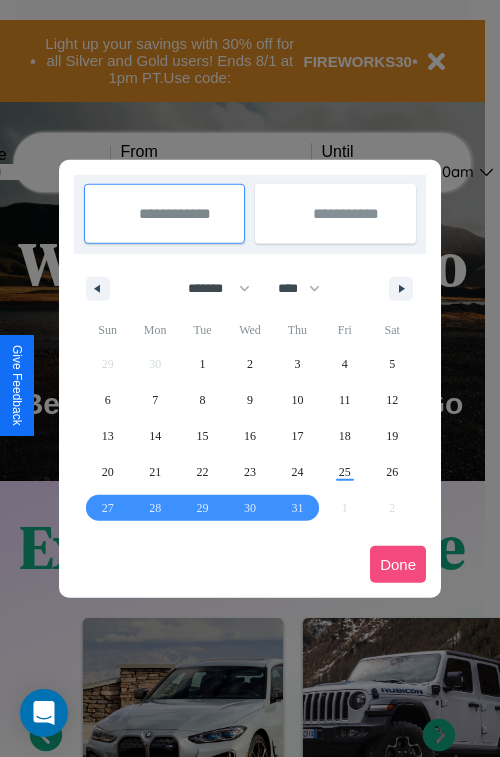 click on "Done" at bounding box center [398, 564] 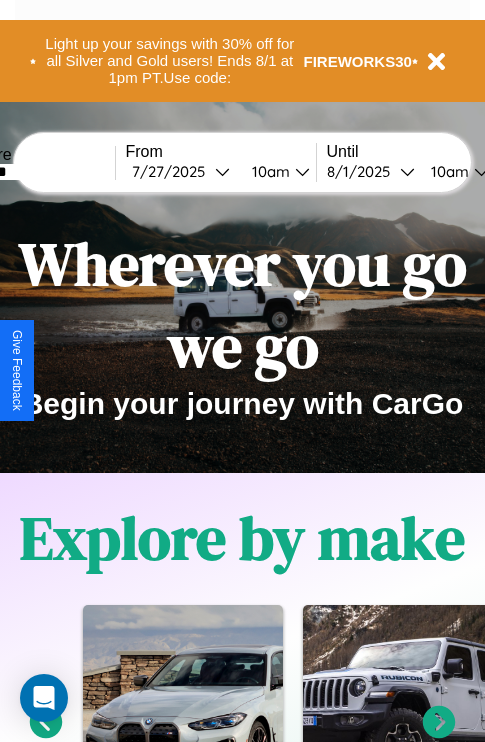 scroll, scrollTop: 0, scrollLeft: 71, axis: horizontal 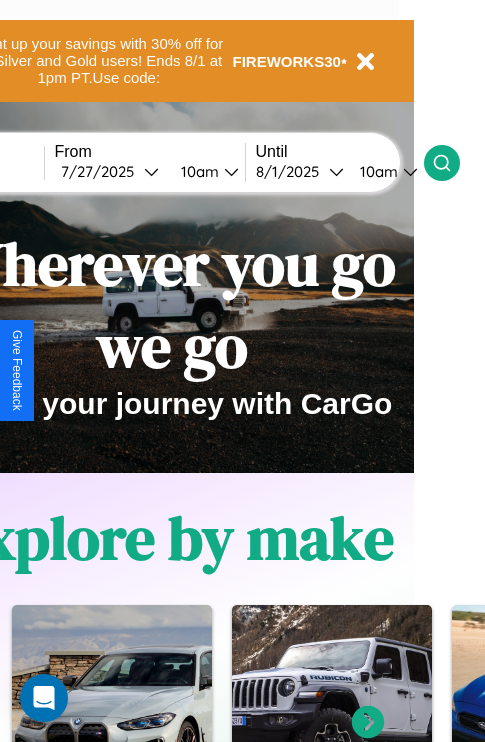click 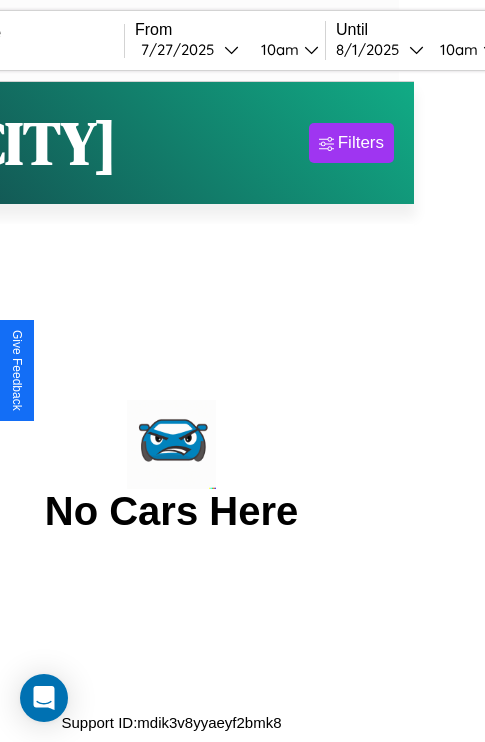 scroll, scrollTop: 0, scrollLeft: 0, axis: both 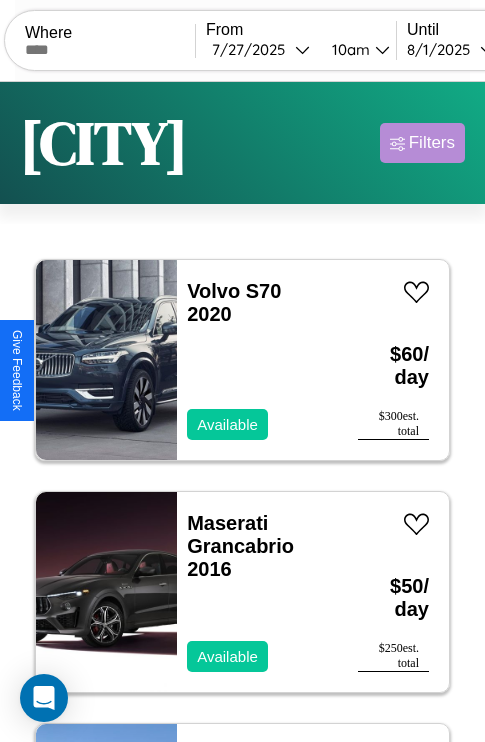 click on "Filters" at bounding box center (432, 143) 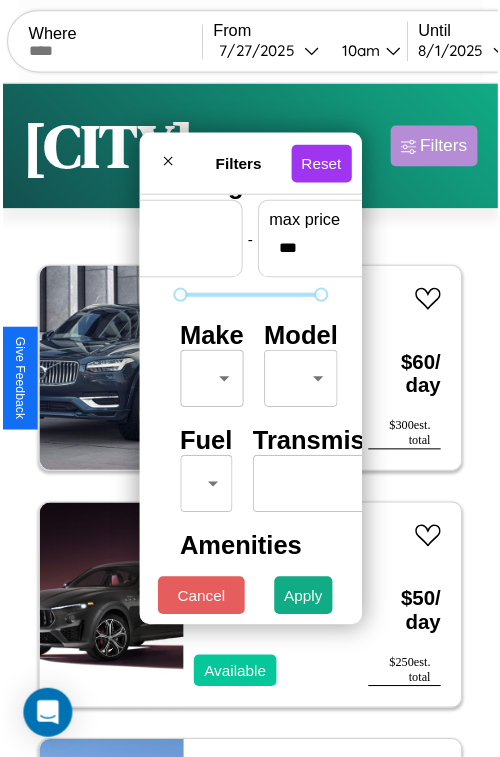 scroll, scrollTop: 59, scrollLeft: 0, axis: vertical 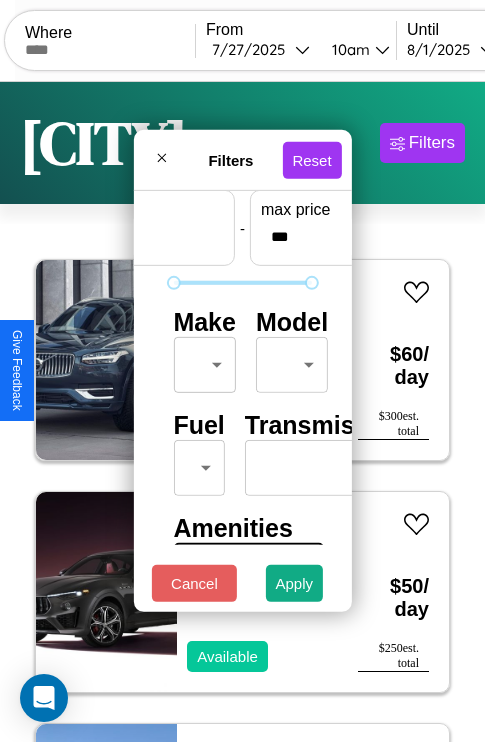click on "CarGo Where From 7 / 27 / 2025 10am Until 8 / 1 / 2025 10am Become a Host Login Sign Up Phoenix Filters 9  cars in this area These cars can be picked up in this city. Volvo   S70   2020 Available $ 60  / day $ 300  est. total Maserati   Grancabrio   2016 Available $ 50  / day $ 250  est. total Volkswagen   CABRIOLET   2016 Available $ 100  / day $ 500  est. total Mazda   Protege   2022 Unavailable $ 80  / day $ 400  est. total Toyota   Scion tC   2024 Available $ 50  / day $ 250  est. total Lincoln   MKS   2022 Available $ 60  / day $ 300  est. total Hyundai   Palisade   2019 Available $ 80  / day $ 400  est. total Jaguar   XK   2020 Available $ 200  / day $ 1000  est. total Lincoln   Zephyr   2020 Available $ 60  / day $ 300  est. total Filters Reset Price Range min price *  -  max price *** Make ​ ​ Model ​ ​ Fuel ​ ​ Transmission ​ ​ Amenities Sunroof Moonroof Touch Display Winter Package Sport Turbo Heated Seats Carplay Bluetooth All Wheel Drive Push To Start Cancel Apply Support ID:" at bounding box center (242, 412) 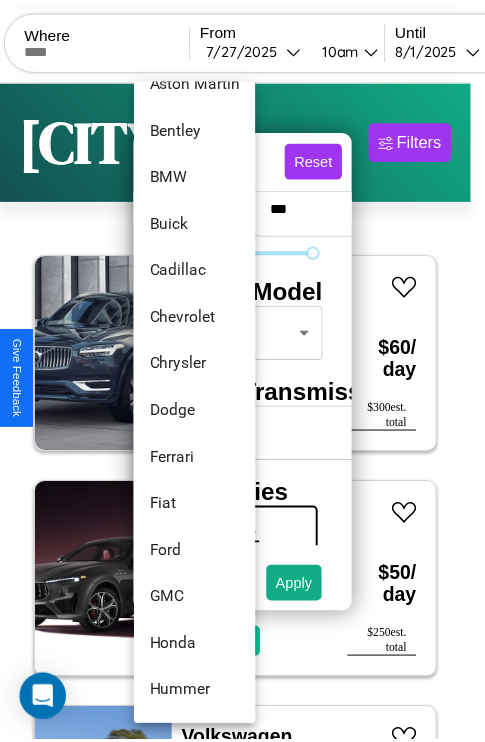 scroll, scrollTop: 230, scrollLeft: 0, axis: vertical 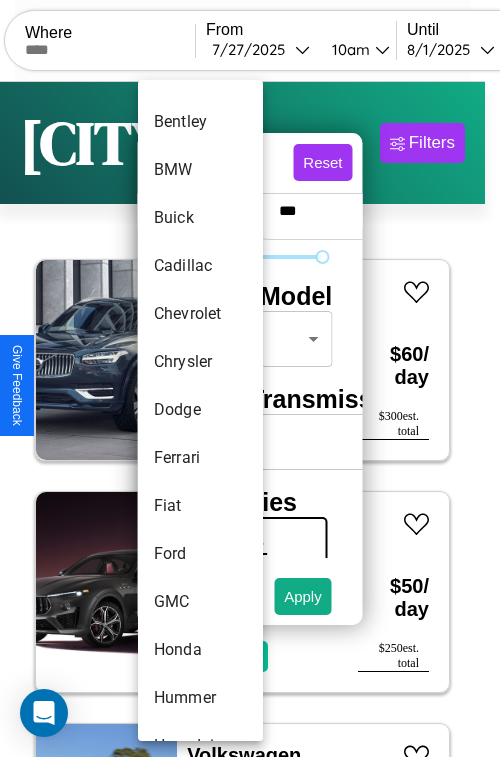 click on "Dodge" at bounding box center (200, 410) 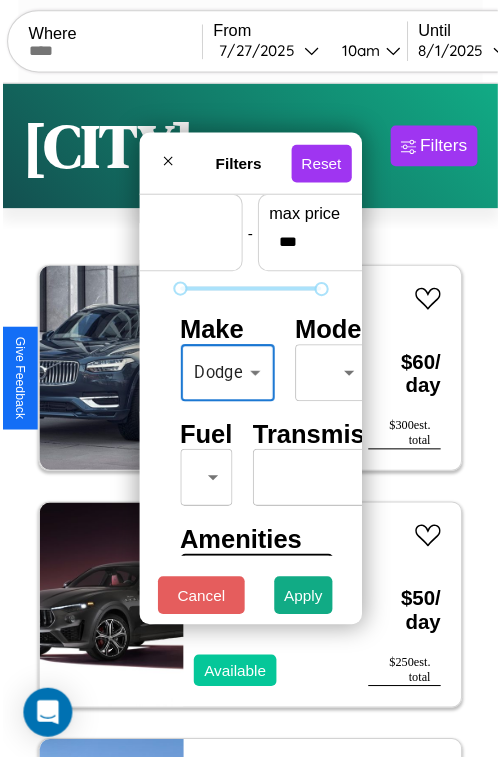 scroll, scrollTop: 162, scrollLeft: 0, axis: vertical 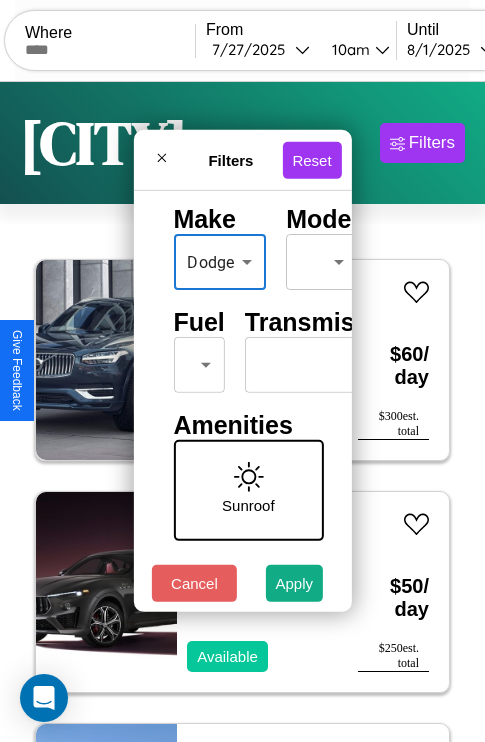 click on "CarGo Where From 7 / 27 / 2025 10am Until 8 / 1 / 2025 10am Become a Host Login Sign Up Phoenix Filters 9  cars in this area These cars can be picked up in this city. Volvo   S70   2020 Available $ 60  / day $ 300  est. total Maserati   Grancabrio   2016 Available $ 50  / day $ 250  est. total Volkswagen   CABRIOLET   2016 Available $ 100  / day $ 500  est. total Mazda   Protege   2022 Unavailable $ 80  / day $ 400  est. total Toyota   Scion tC   2024 Available $ 50  / day $ 250  est. total Lincoln   MKS   2022 Available $ 60  / day $ 300  est. total Hyundai   Palisade   2019 Available $ 80  / day $ 400  est. total Jaguar   XK   2020 Available $ 200  / day $ 1000  est. total Lincoln   Zephyr   2020 Available $ 60  / day $ 300  est. total Filters Reset Price Range min price *  -  max price *** Make Dodge ***** ​ Model ​ ​ Fuel ​ ​ Transmission ​ ​ Amenities Sunroof Moonroof Touch Display Winter Package Sport Turbo Heated Seats Carplay Bluetooth All Wheel Drive Push To Start Cancel Apply" at bounding box center (242, 412) 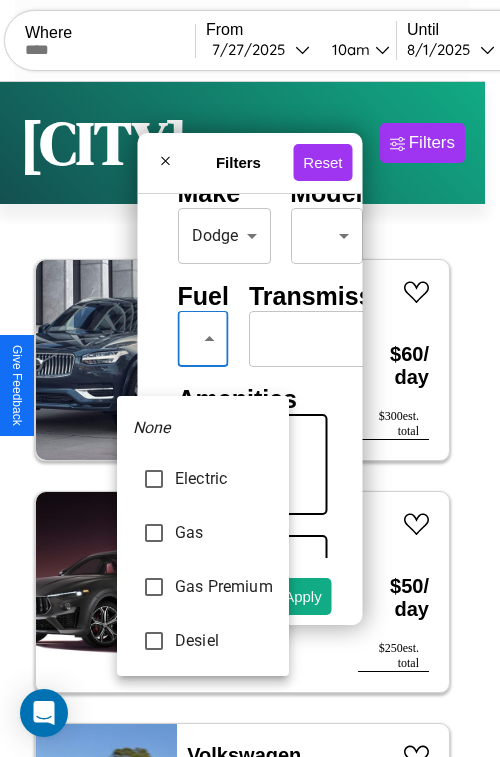type on "********" 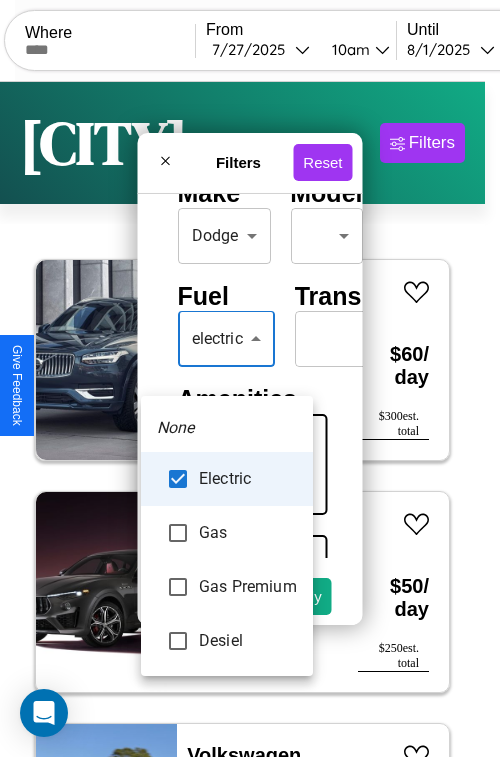 click at bounding box center [250, 378] 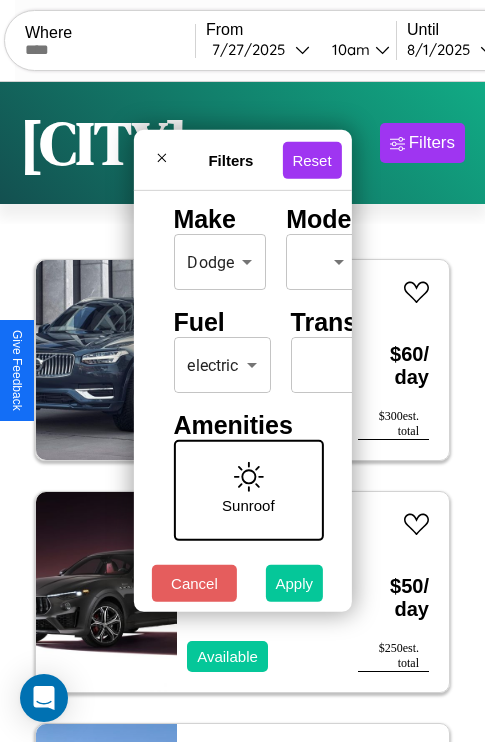 click on "Apply" at bounding box center (295, 583) 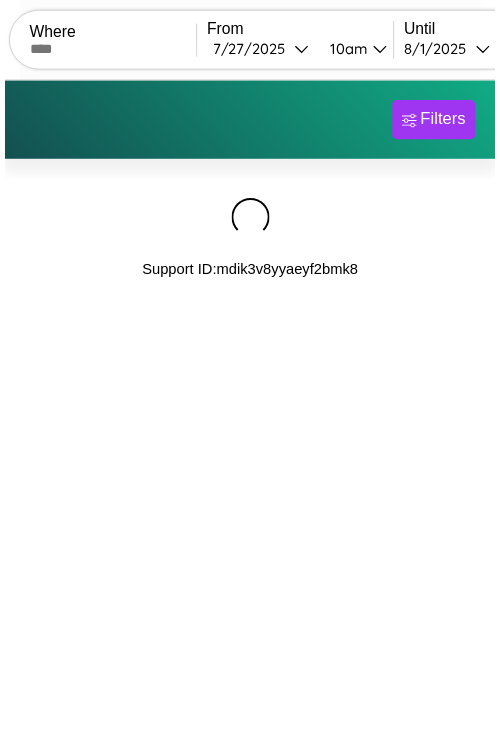scroll, scrollTop: 0, scrollLeft: 0, axis: both 